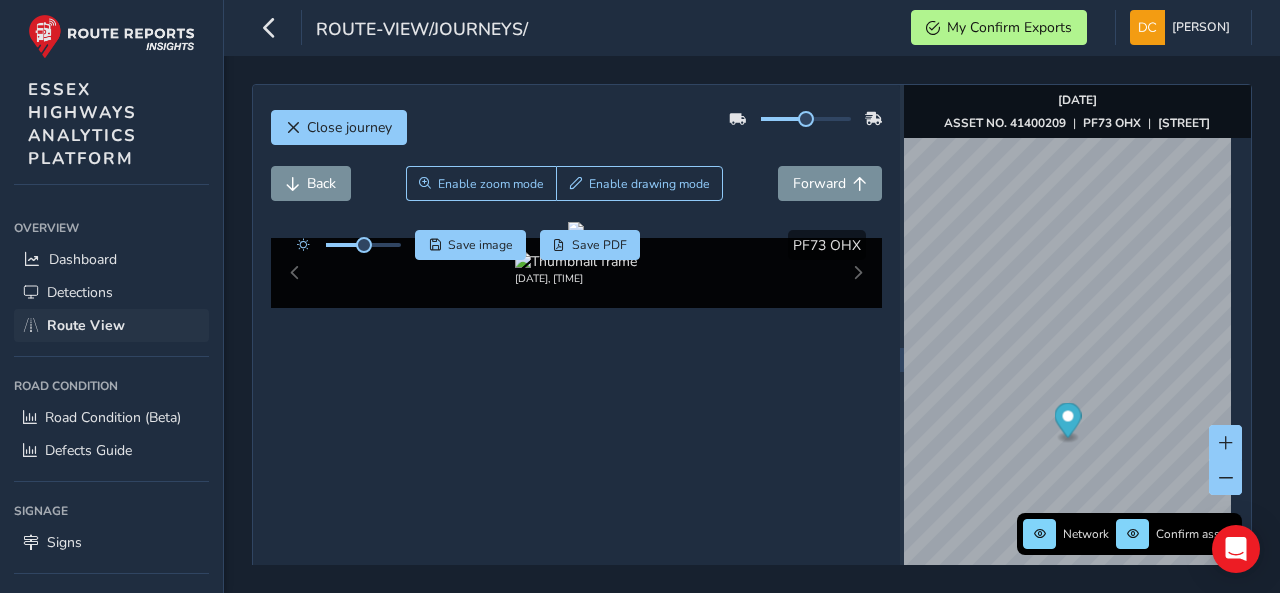 scroll, scrollTop: 0, scrollLeft: 0, axis: both 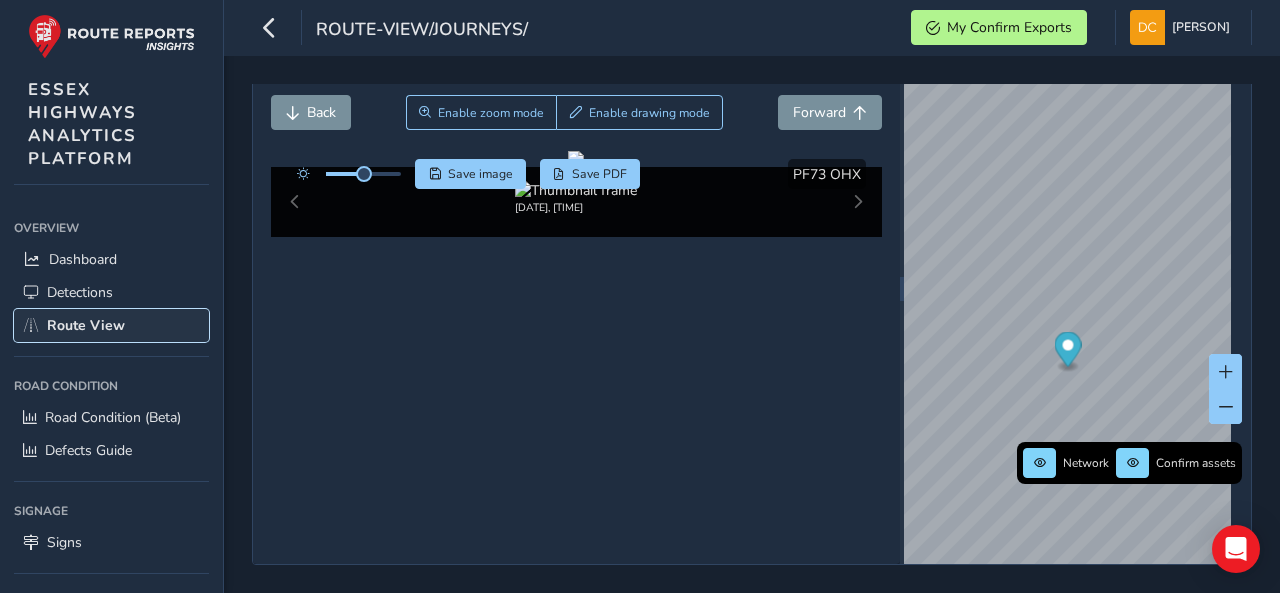 click on "Route View" at bounding box center [86, 325] 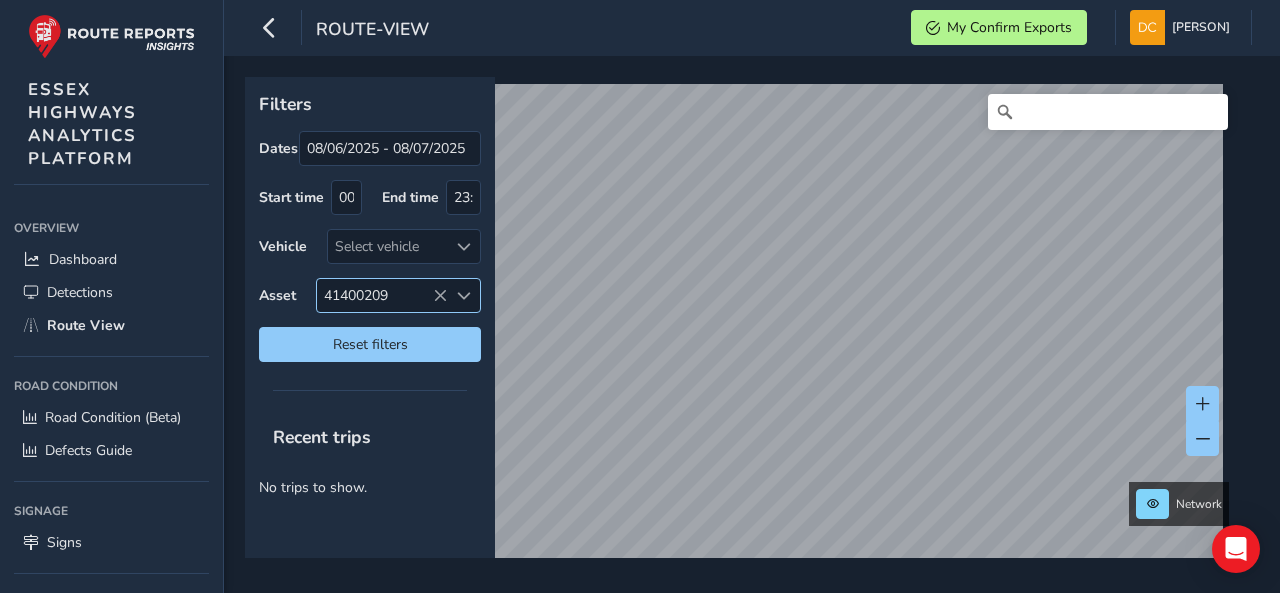 click at bounding box center [440, 296] 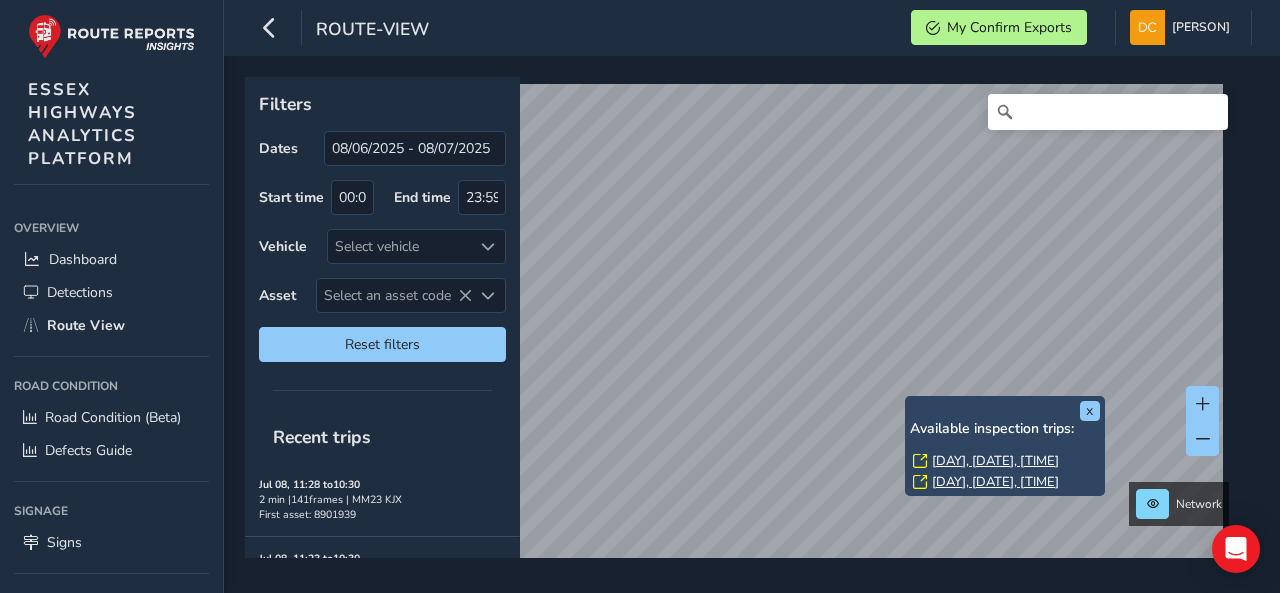 click on "[DAY], [DATE], [TIME]" at bounding box center [995, 461] 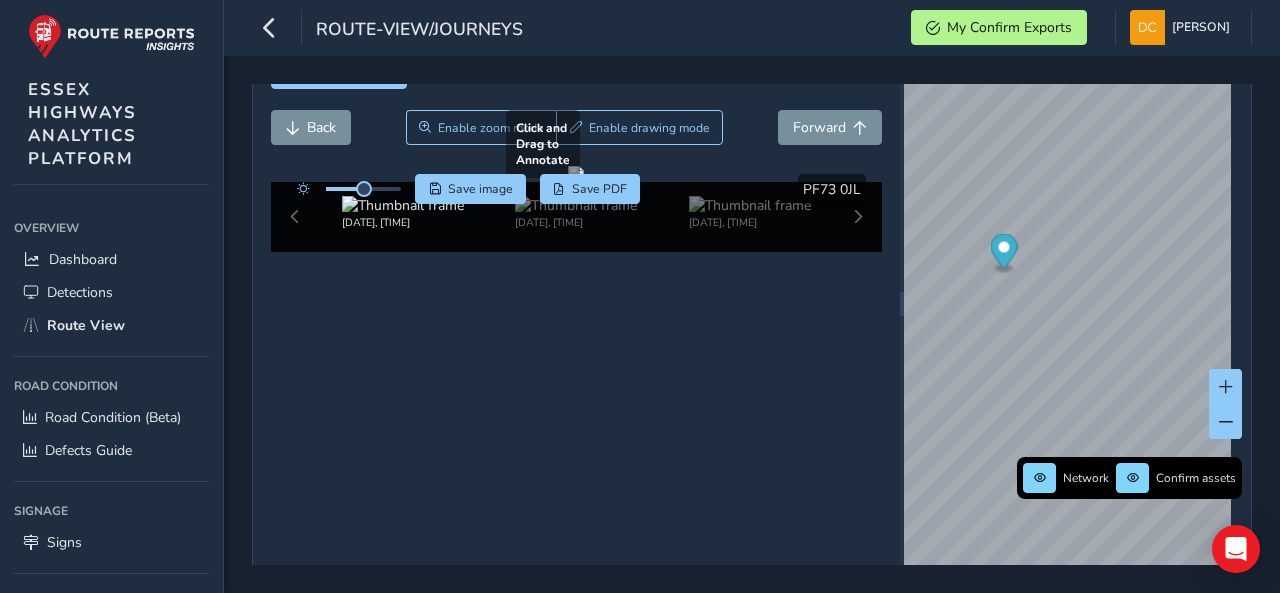 scroll, scrollTop: 0, scrollLeft: 0, axis: both 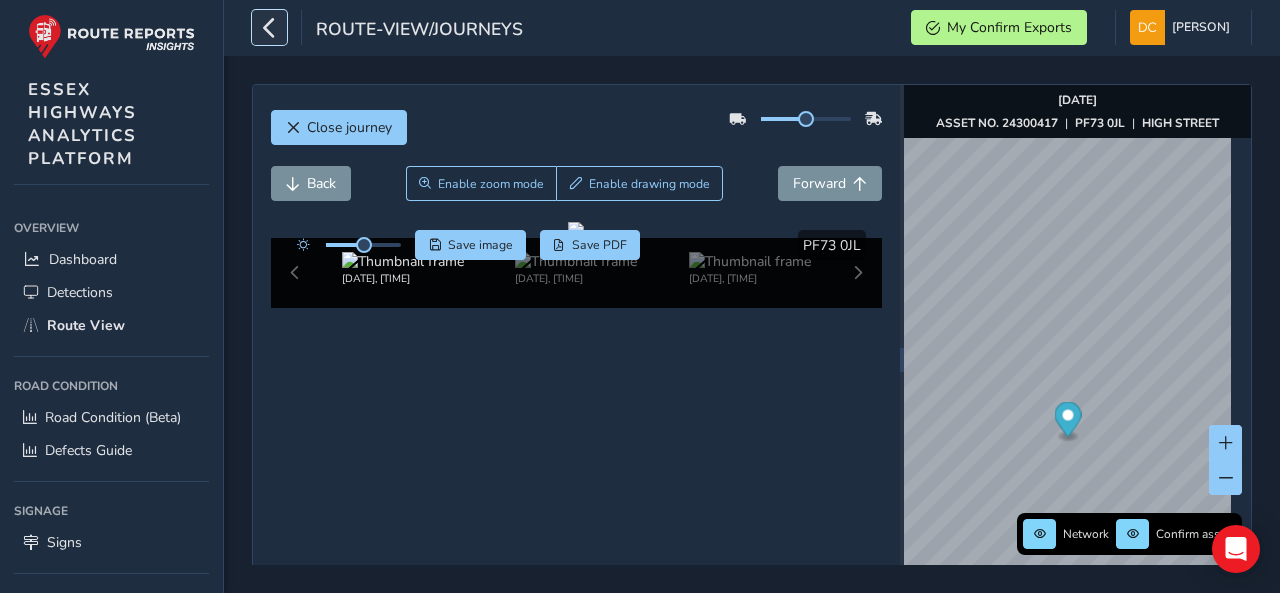 click at bounding box center (269, 27) 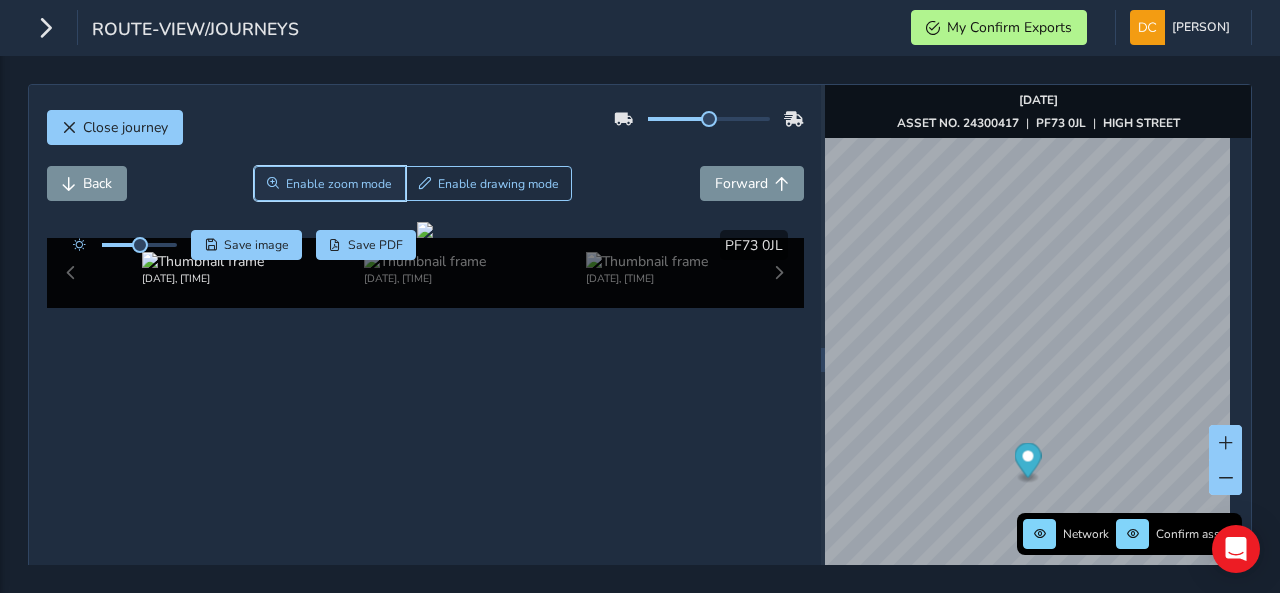 click on "Enable zoom mode" at bounding box center (339, 184) 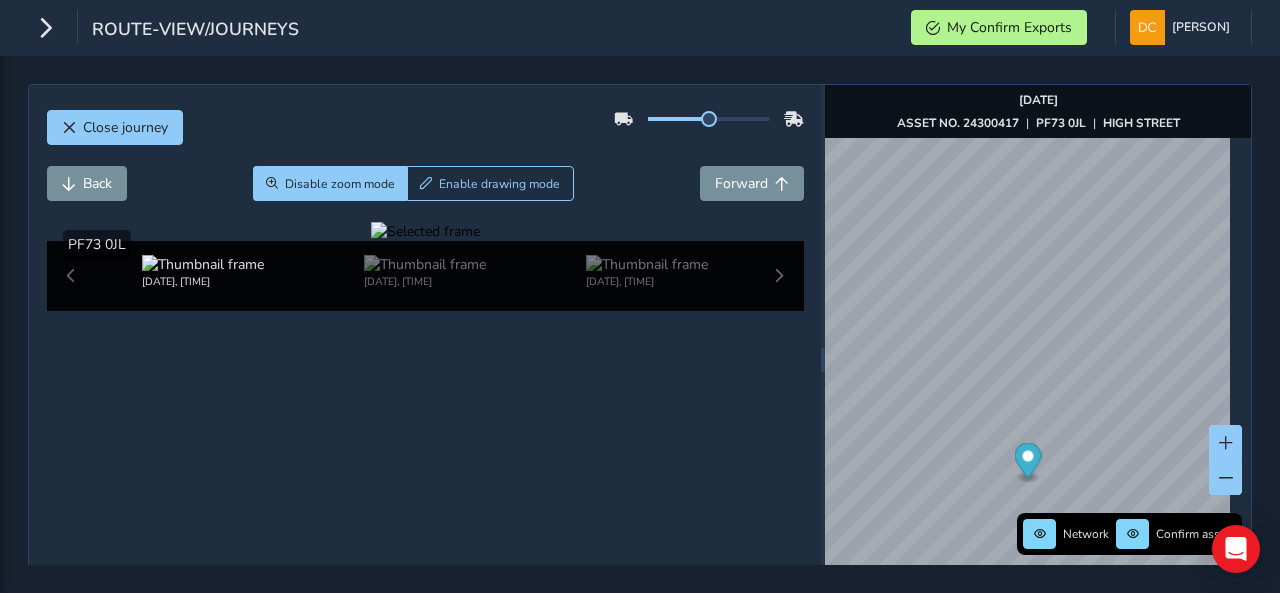 click at bounding box center [425, 231] 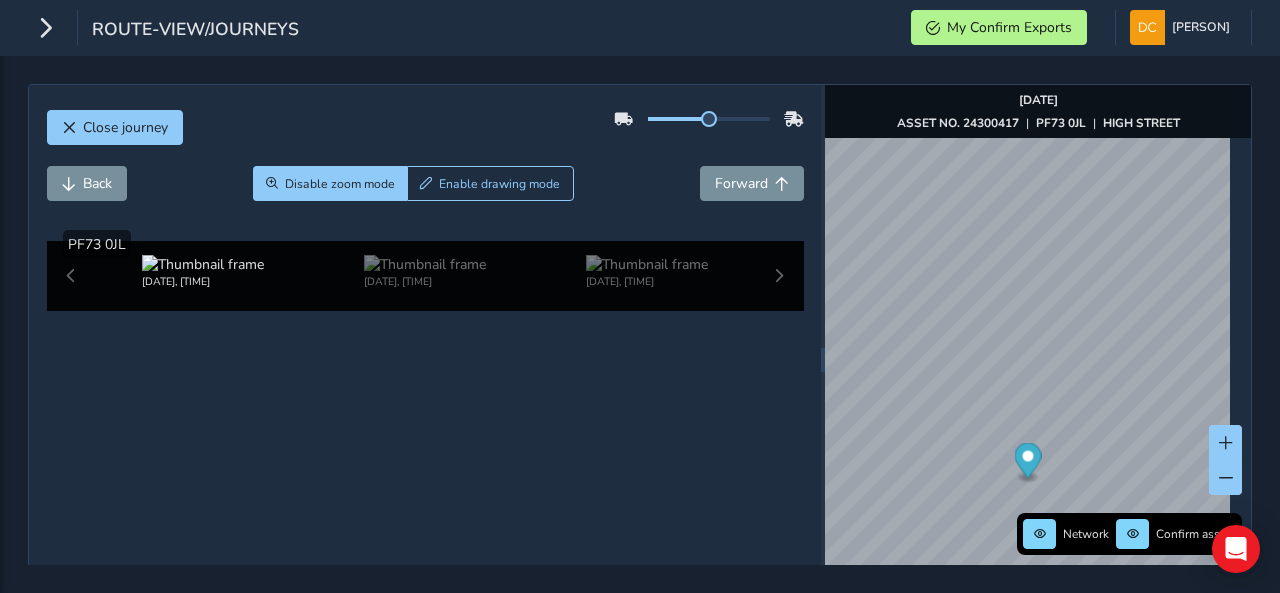 click at bounding box center [1671, 615] 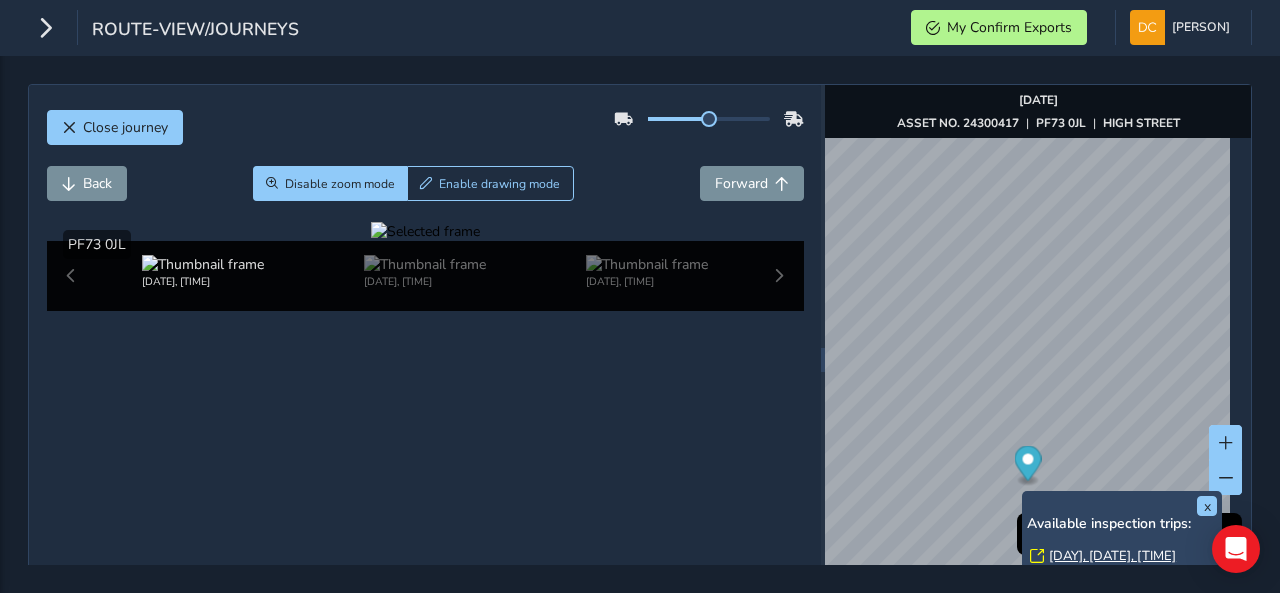 click on "[DAY], [DATE], [TIME]" at bounding box center [1112, 556] 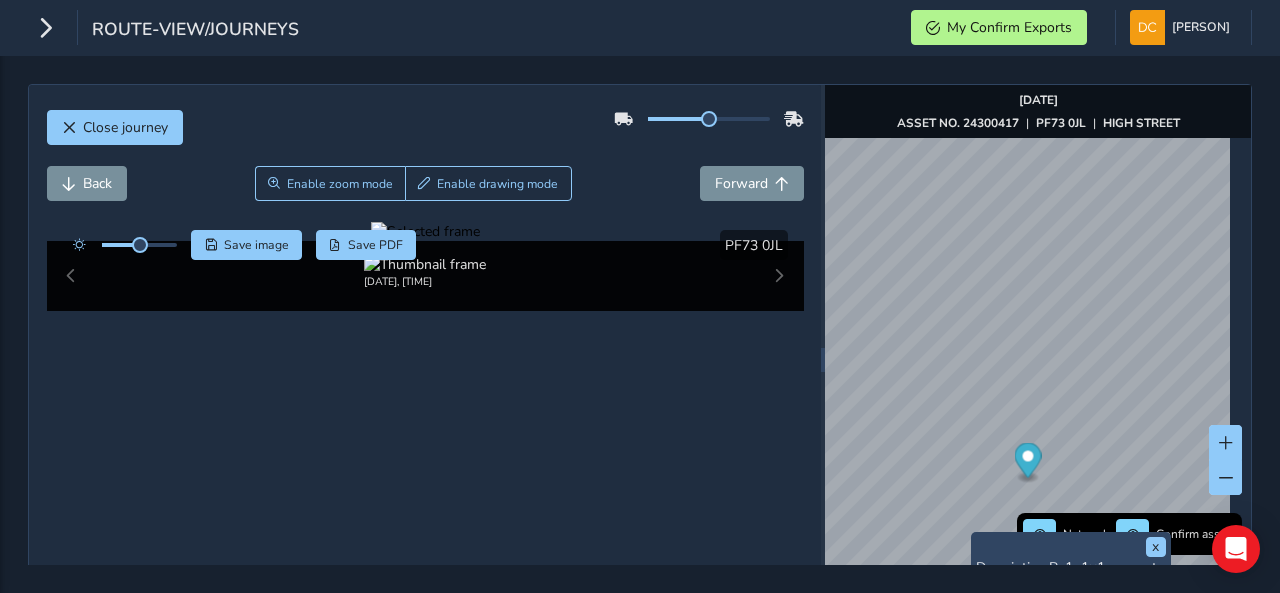 click at bounding box center [425, 231] 